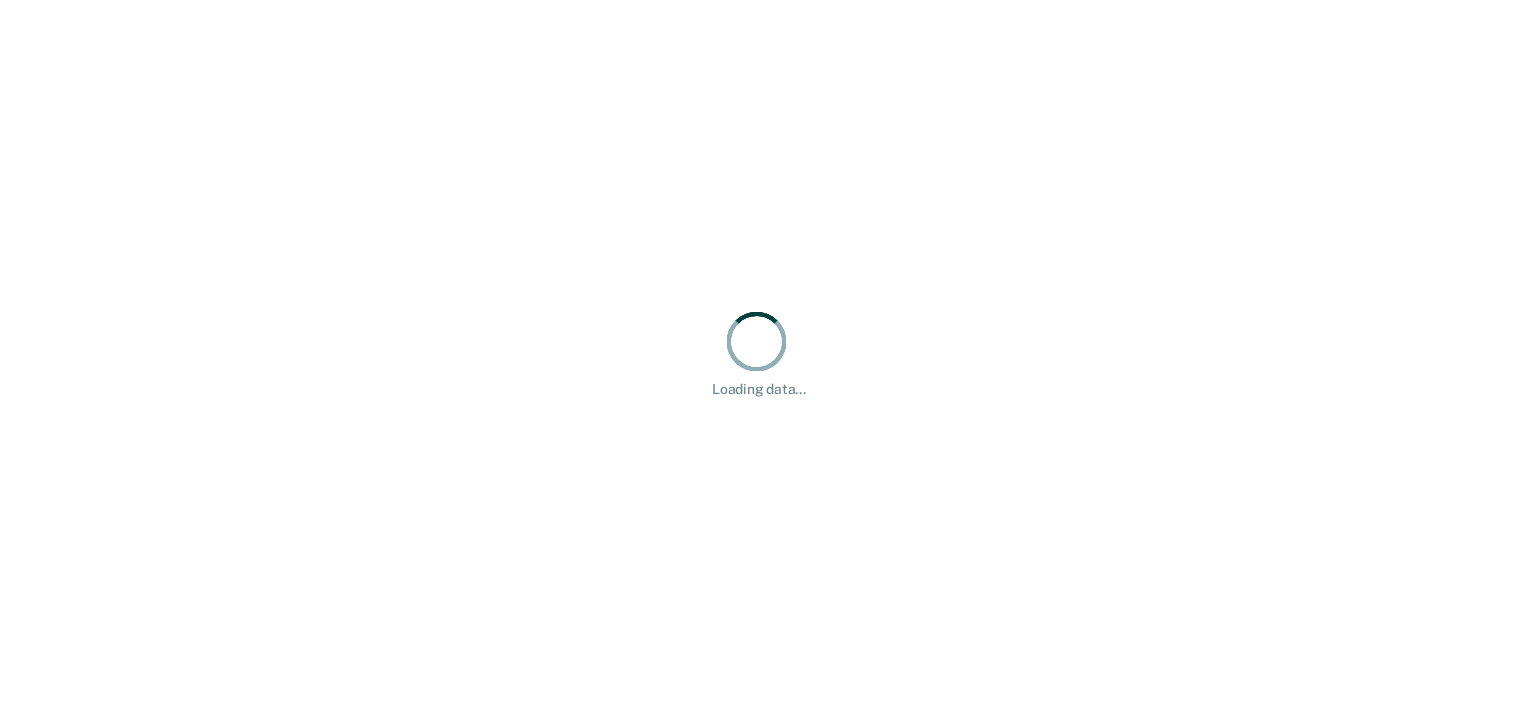 scroll, scrollTop: 0, scrollLeft: 0, axis: both 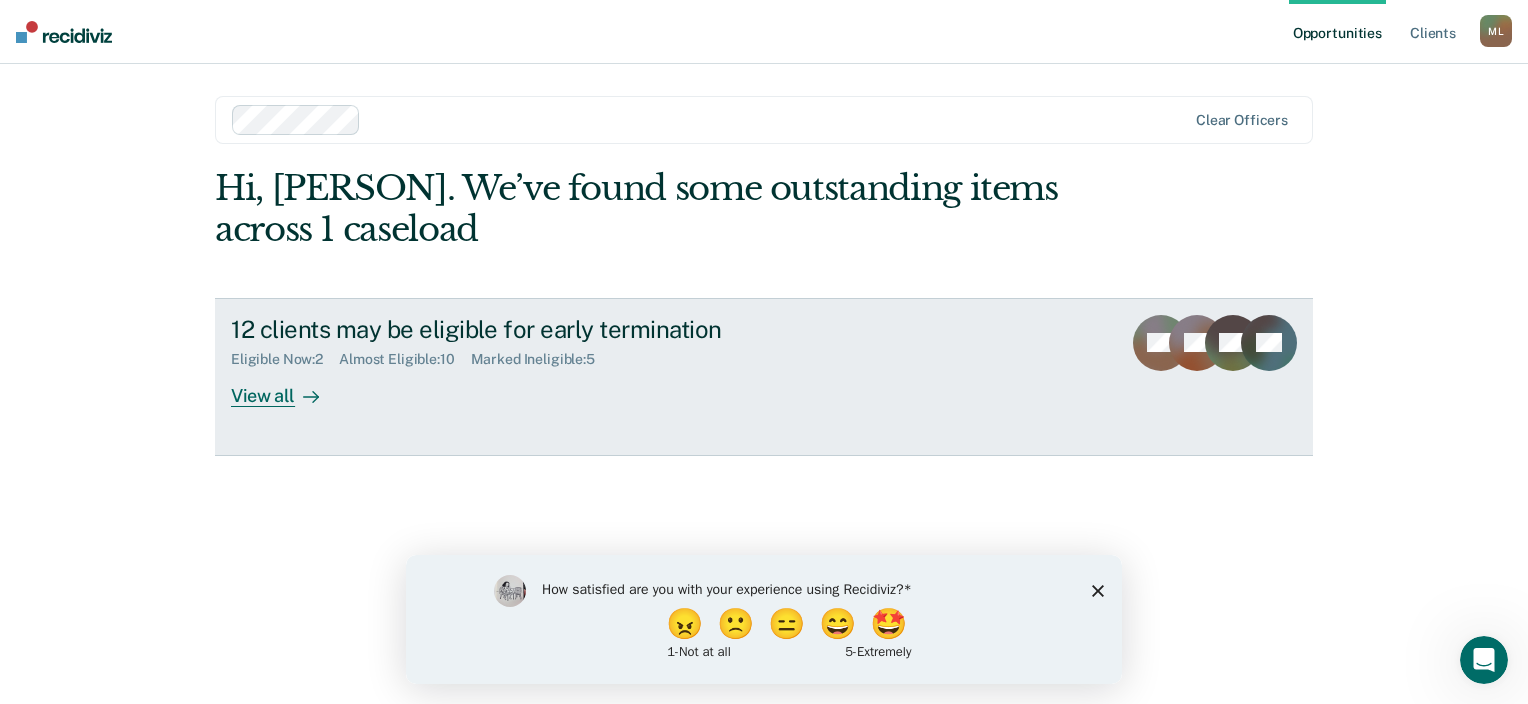 click on "View all" at bounding box center (287, 387) 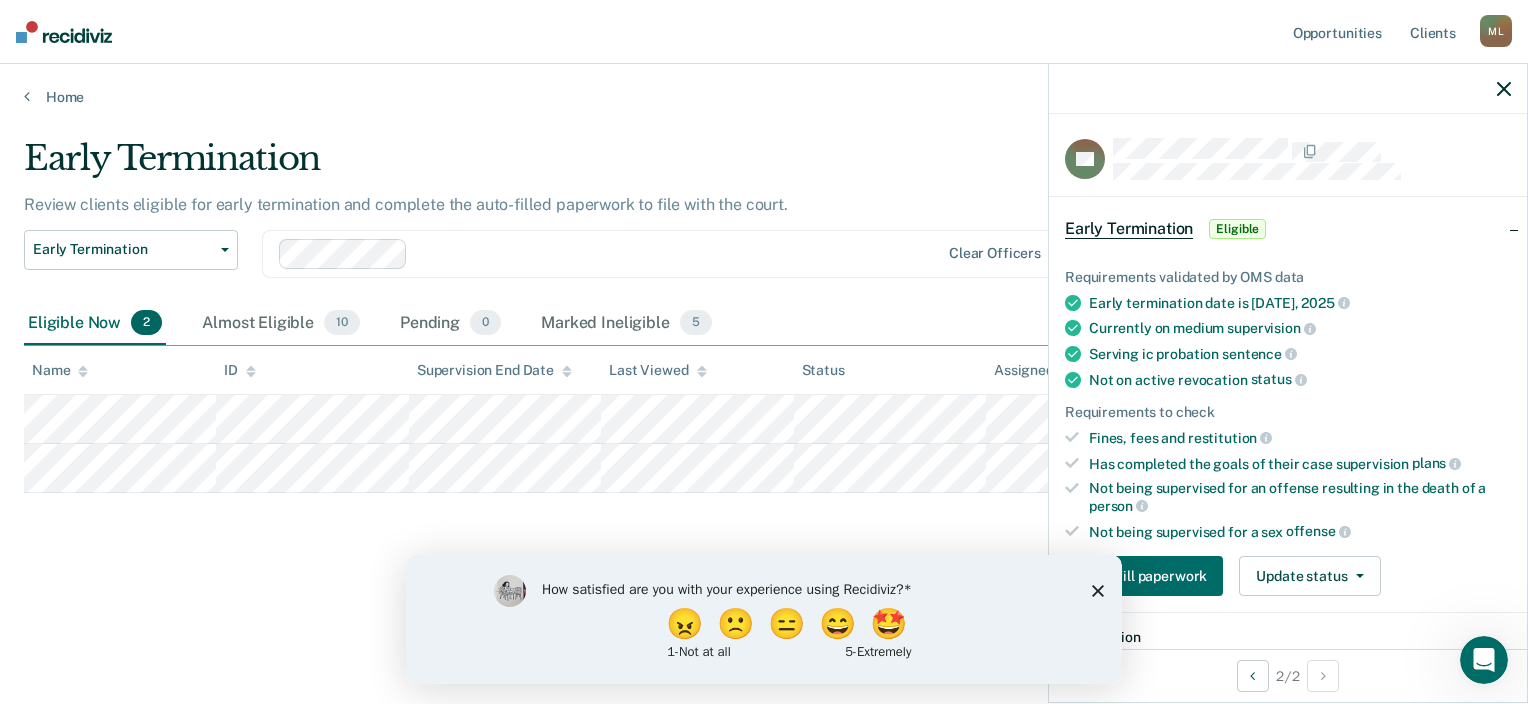 click 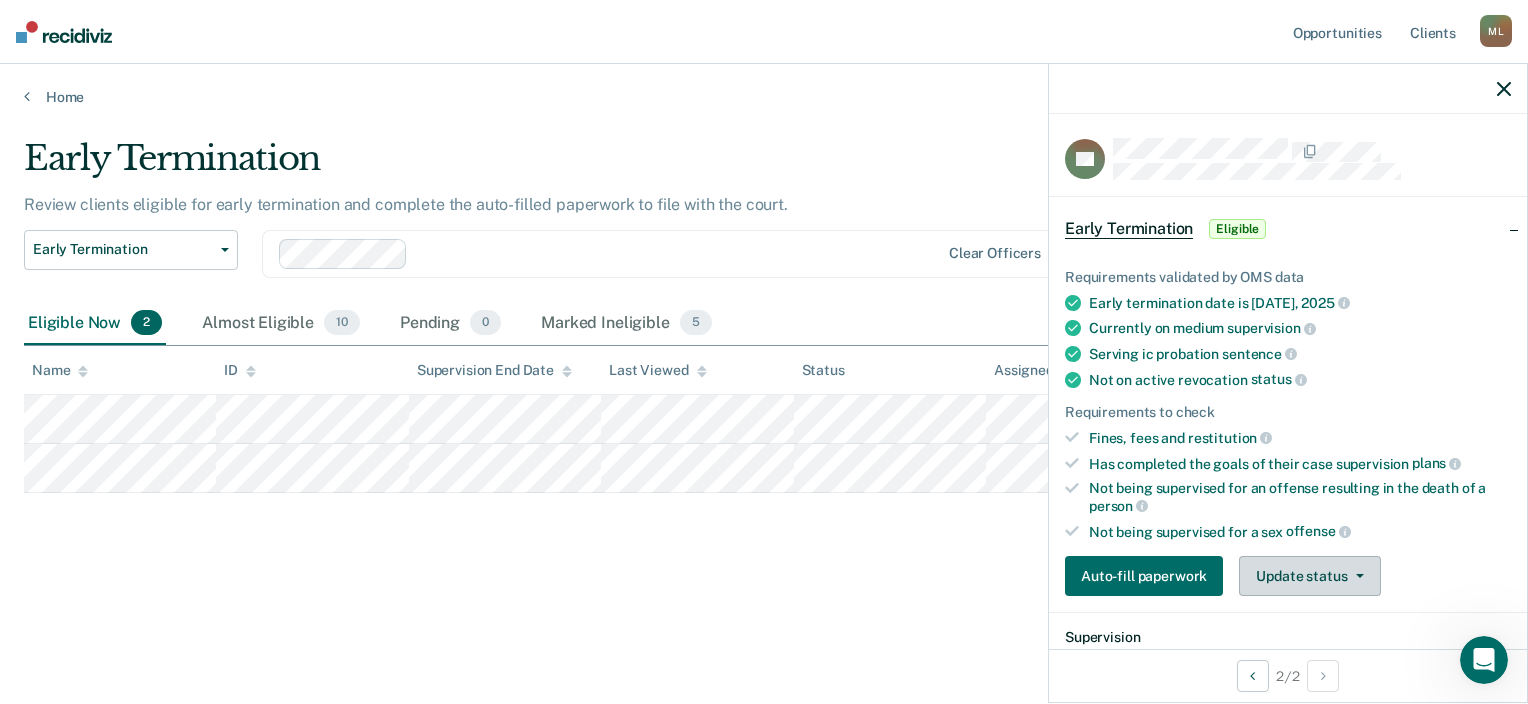 click on "Update status" at bounding box center [1309, 576] 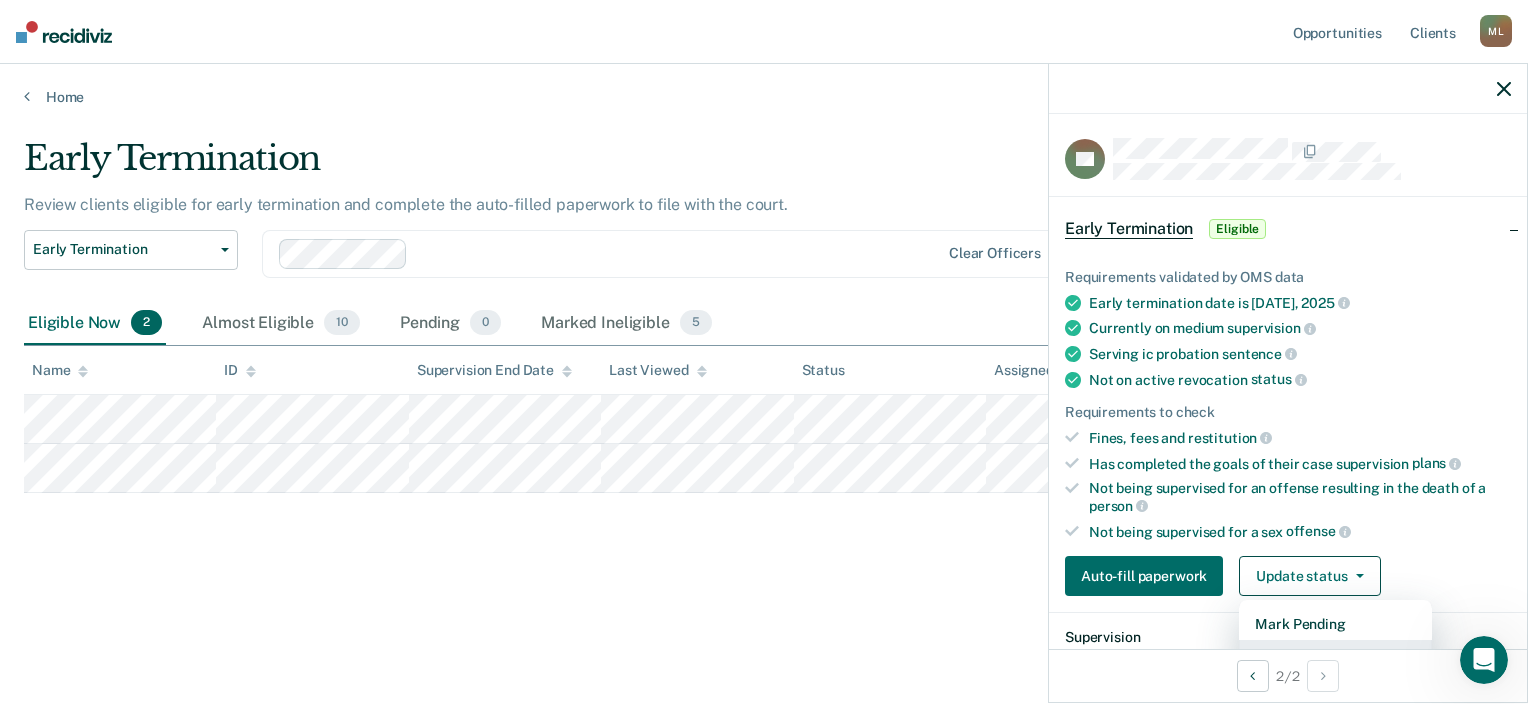 scroll, scrollTop: 14, scrollLeft: 0, axis: vertical 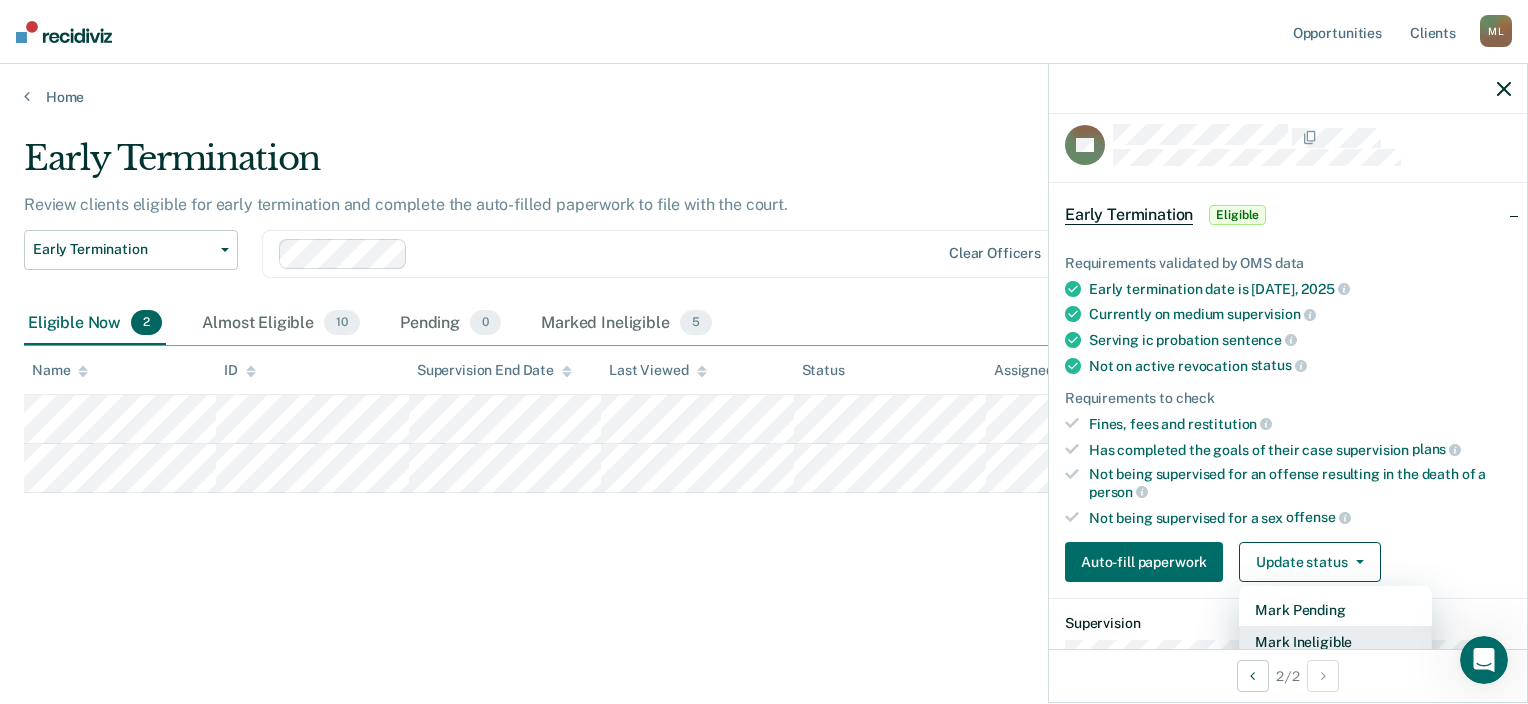 click on "Mark Ineligible" at bounding box center [1335, 642] 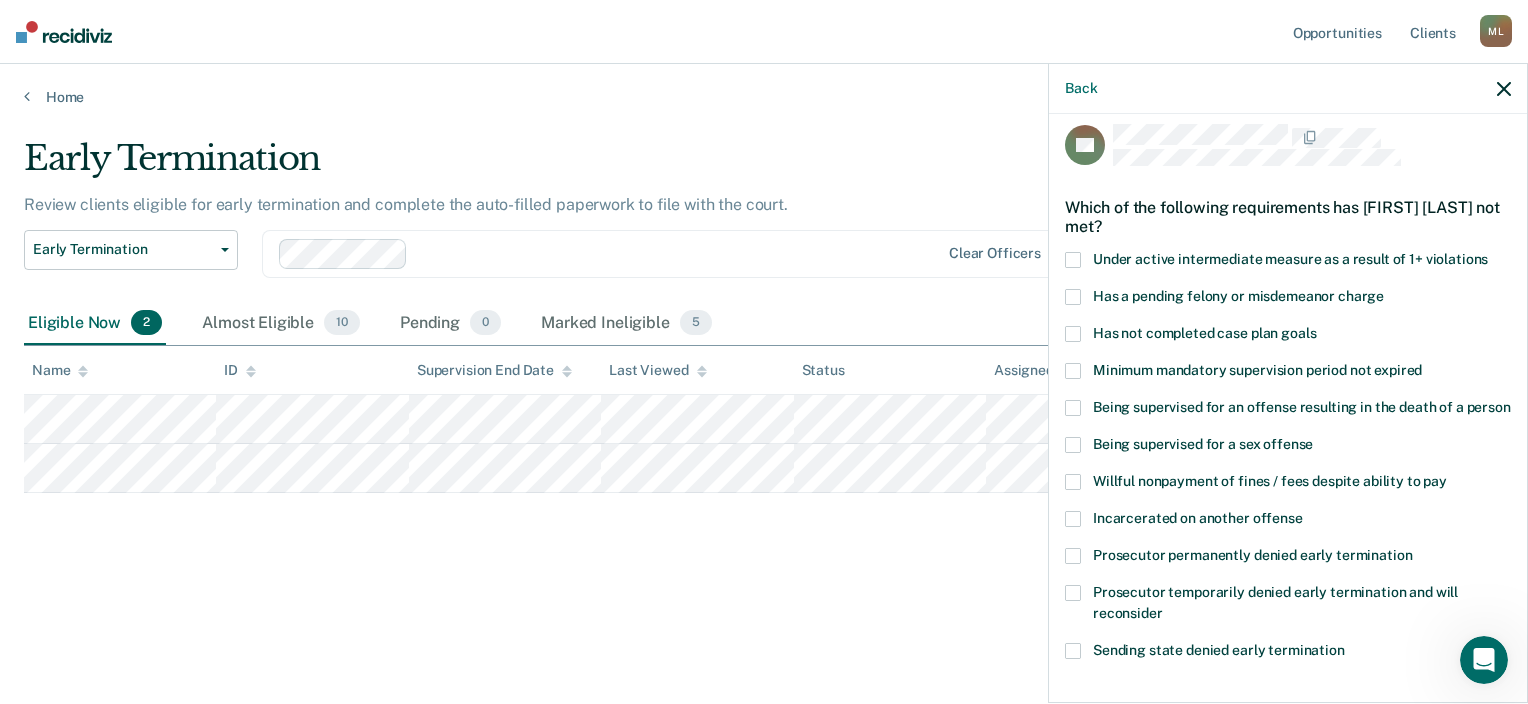 click at bounding box center (1073, 334) 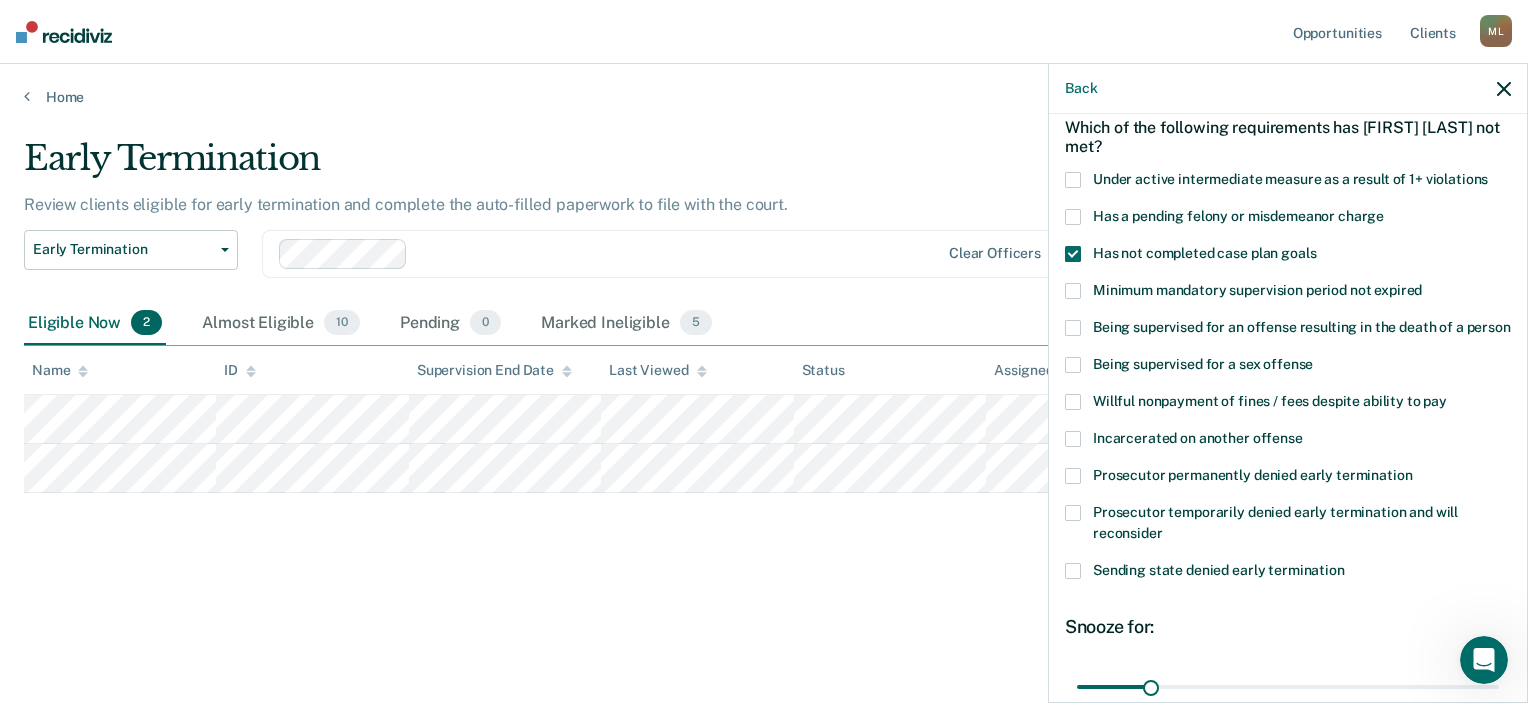 scroll, scrollTop: 134, scrollLeft: 0, axis: vertical 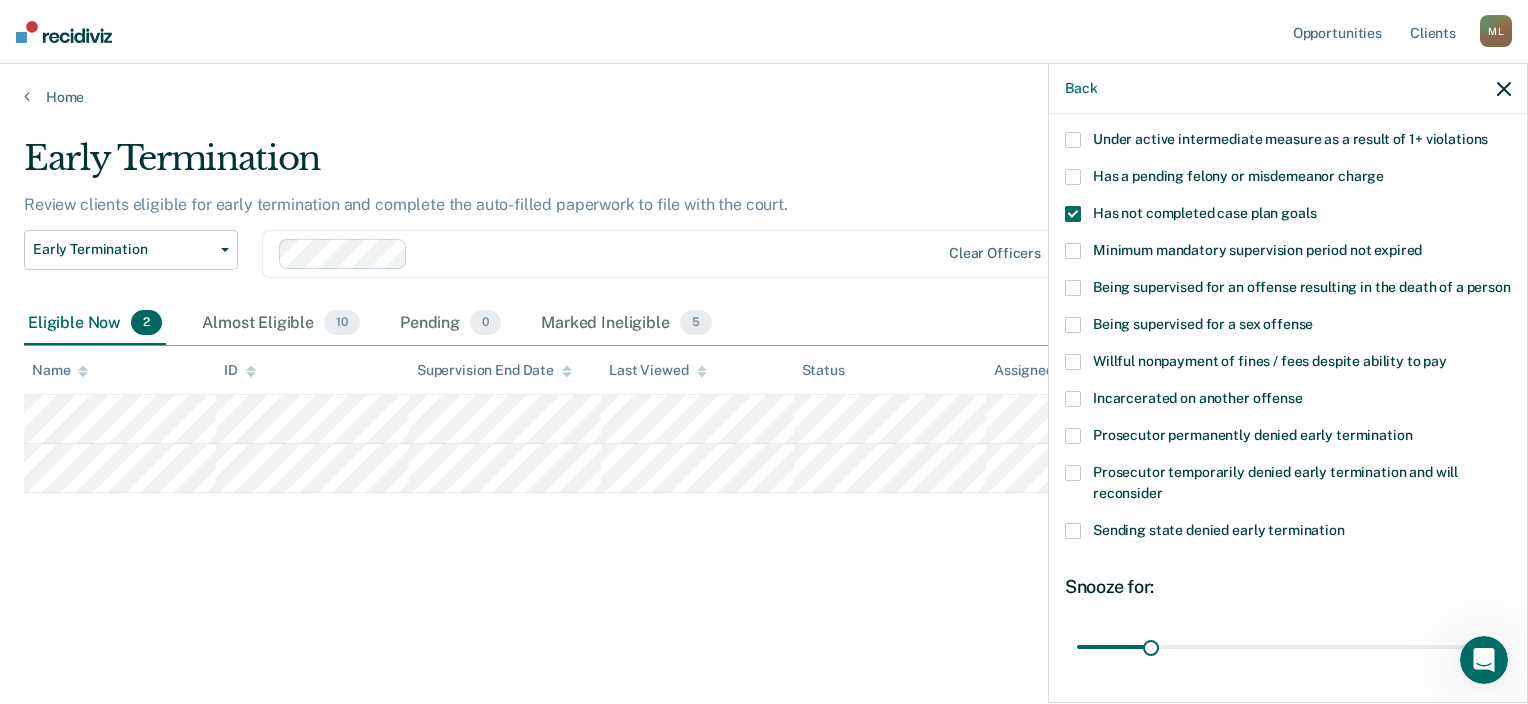click on "Sending state denied early termination" at bounding box center (1288, 533) 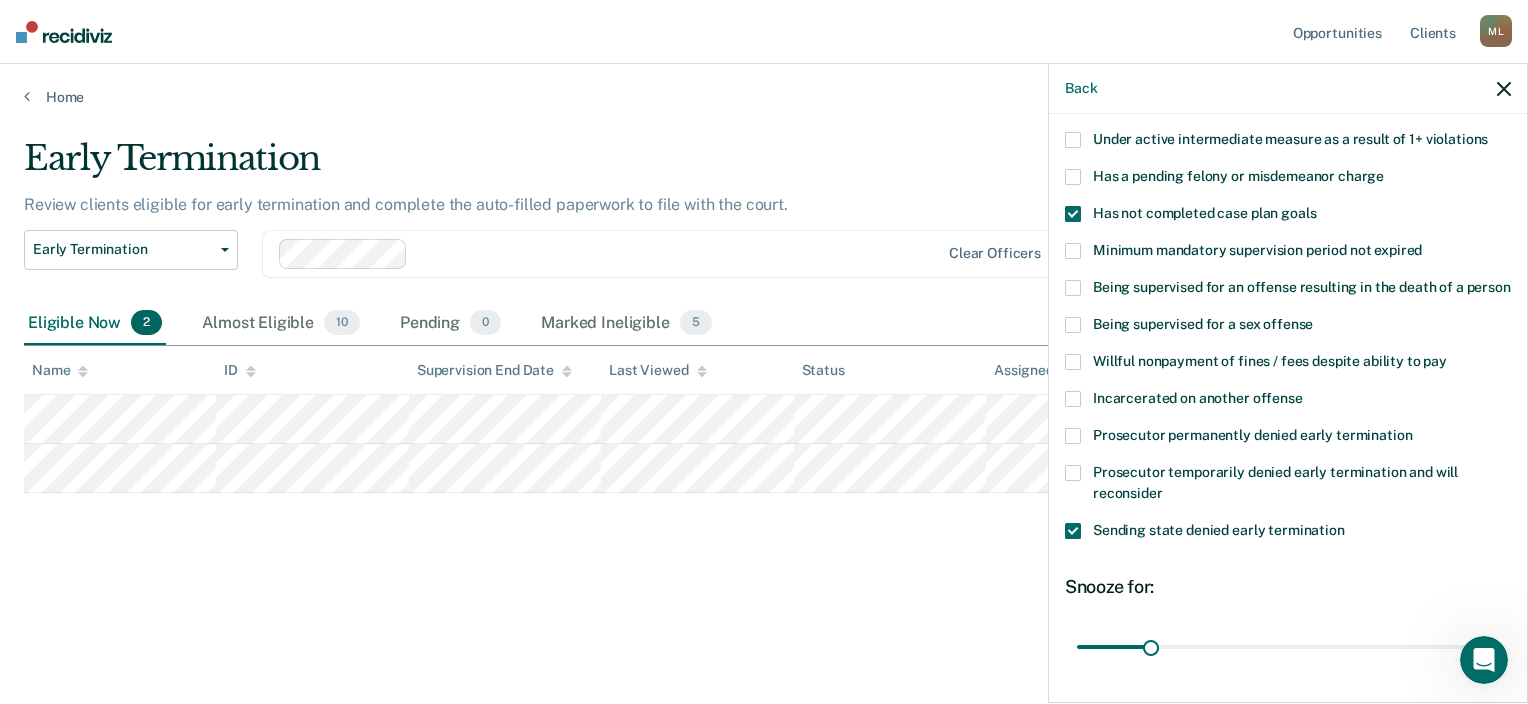 click at bounding box center (1073, 214) 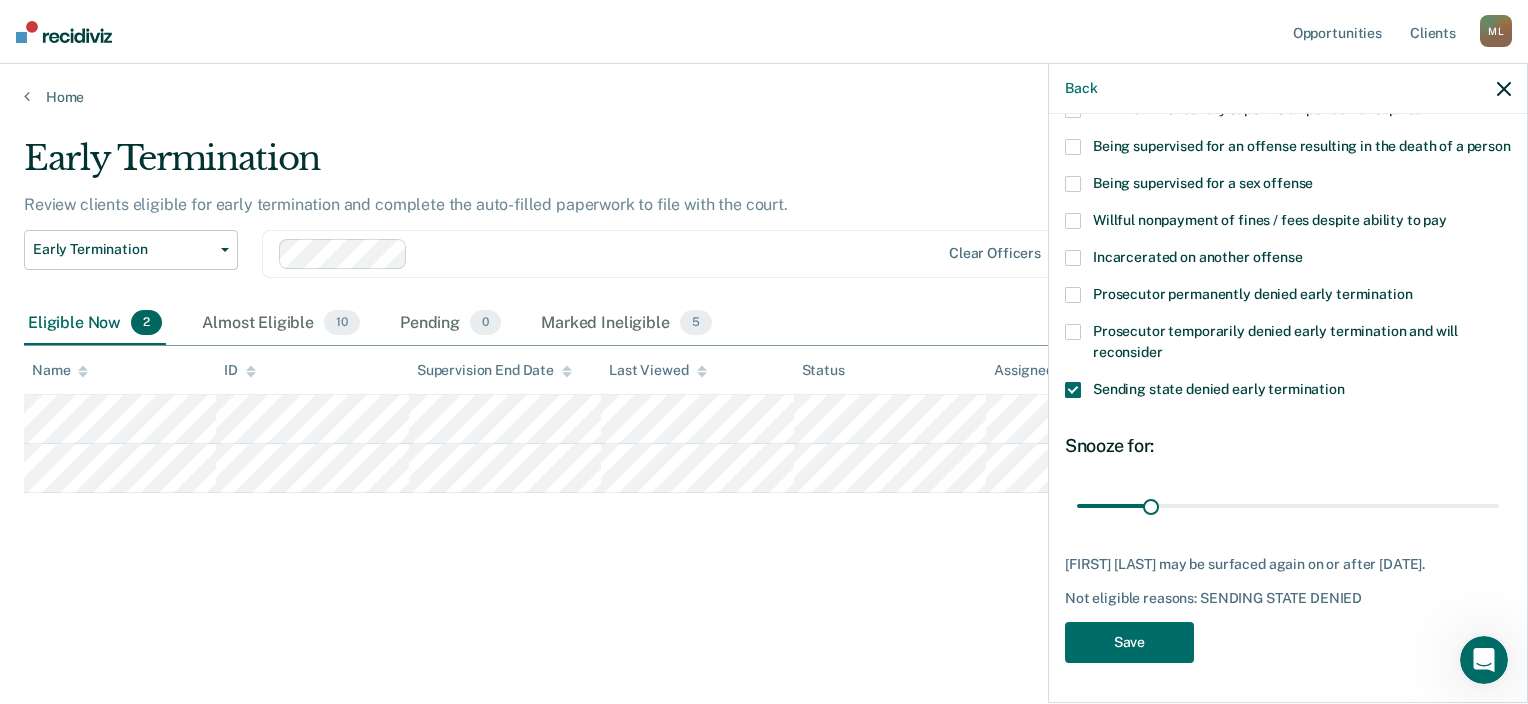 scroll, scrollTop: 310, scrollLeft: 0, axis: vertical 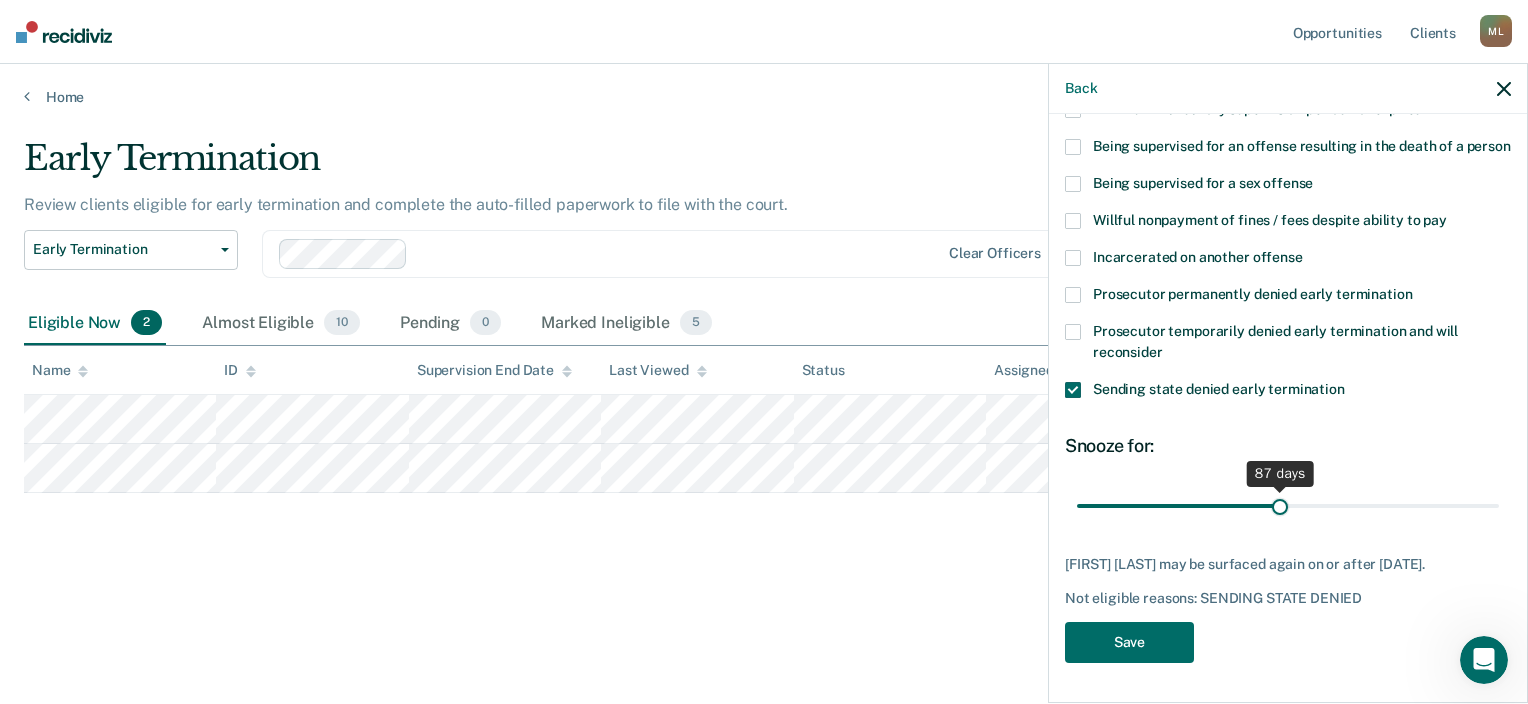 drag, startPoint x: 1148, startPoint y: 488, endPoint x: 1273, endPoint y: 488, distance: 125 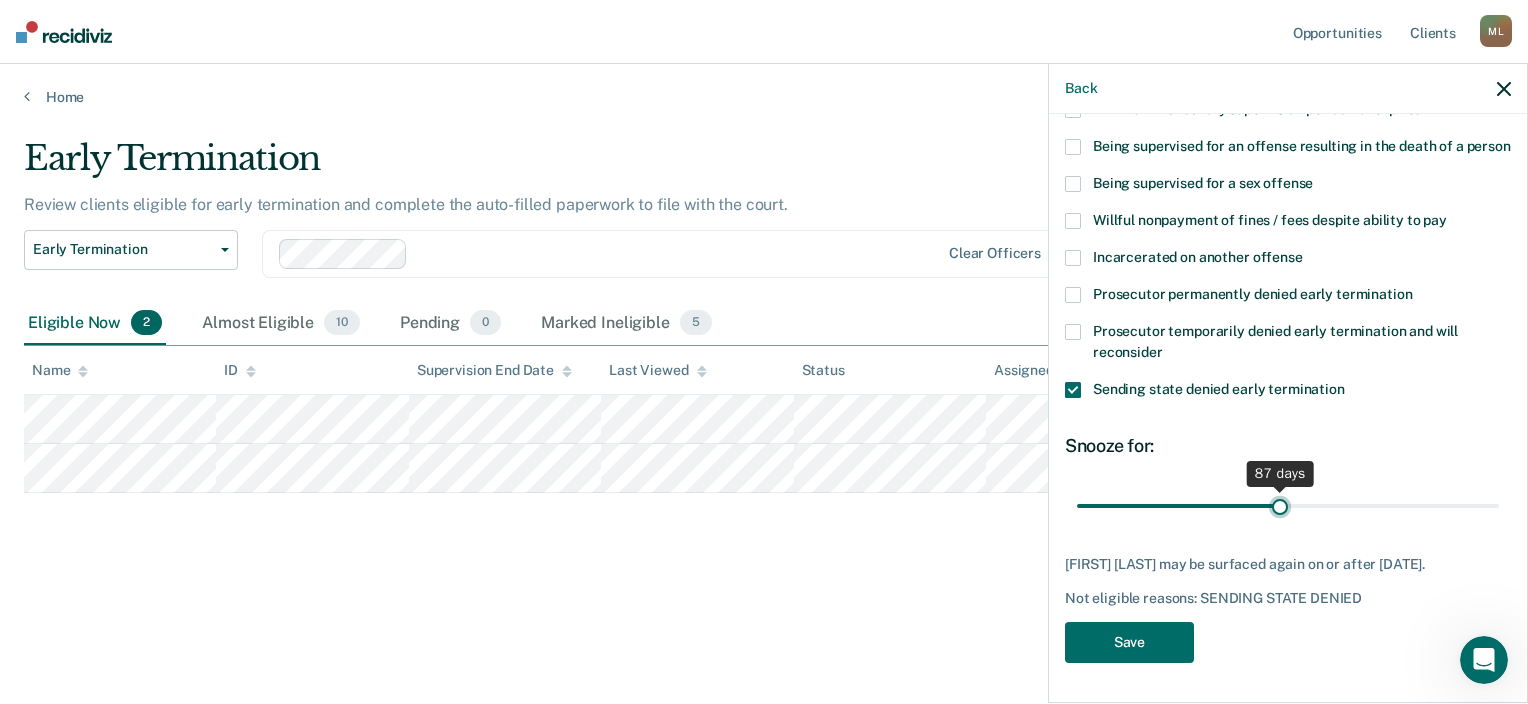 click at bounding box center [1288, 506] 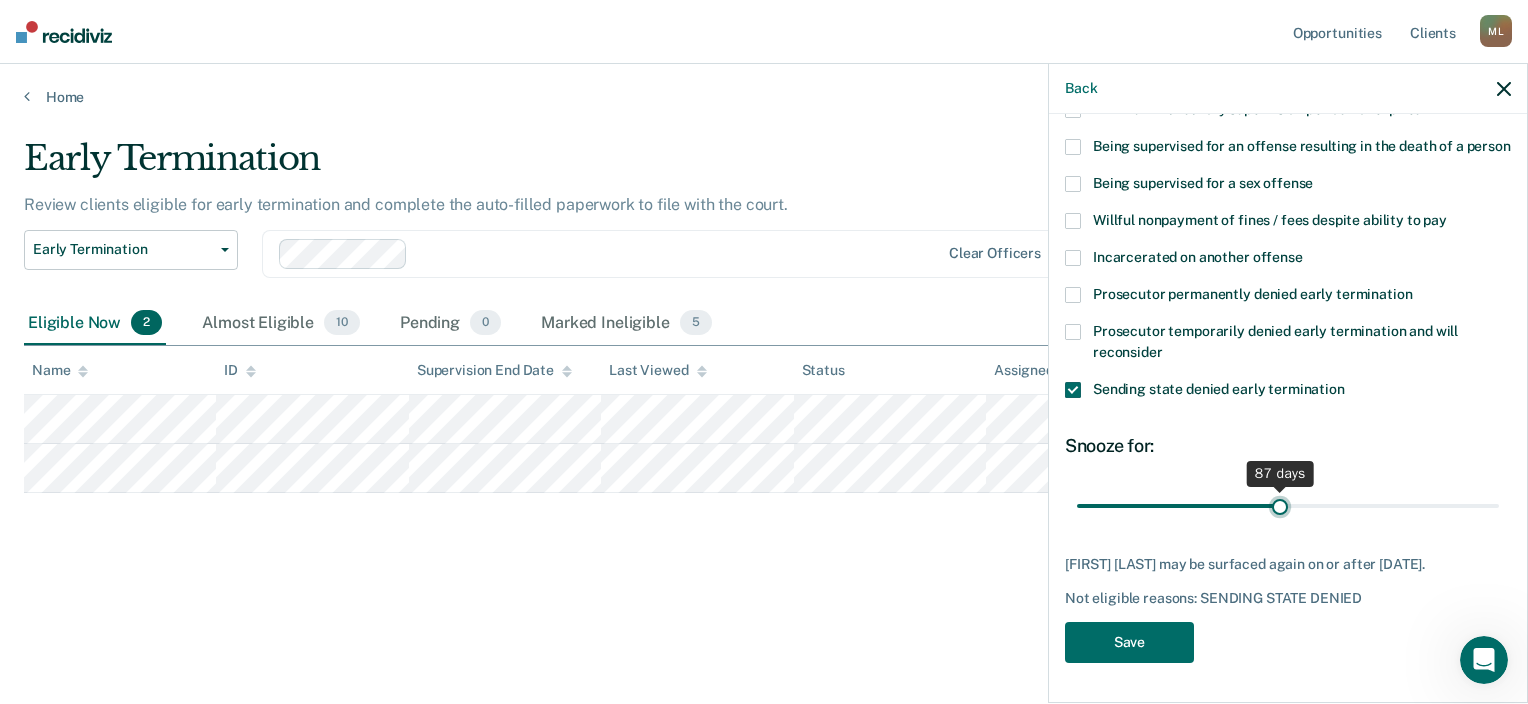 click at bounding box center (1288, 506) 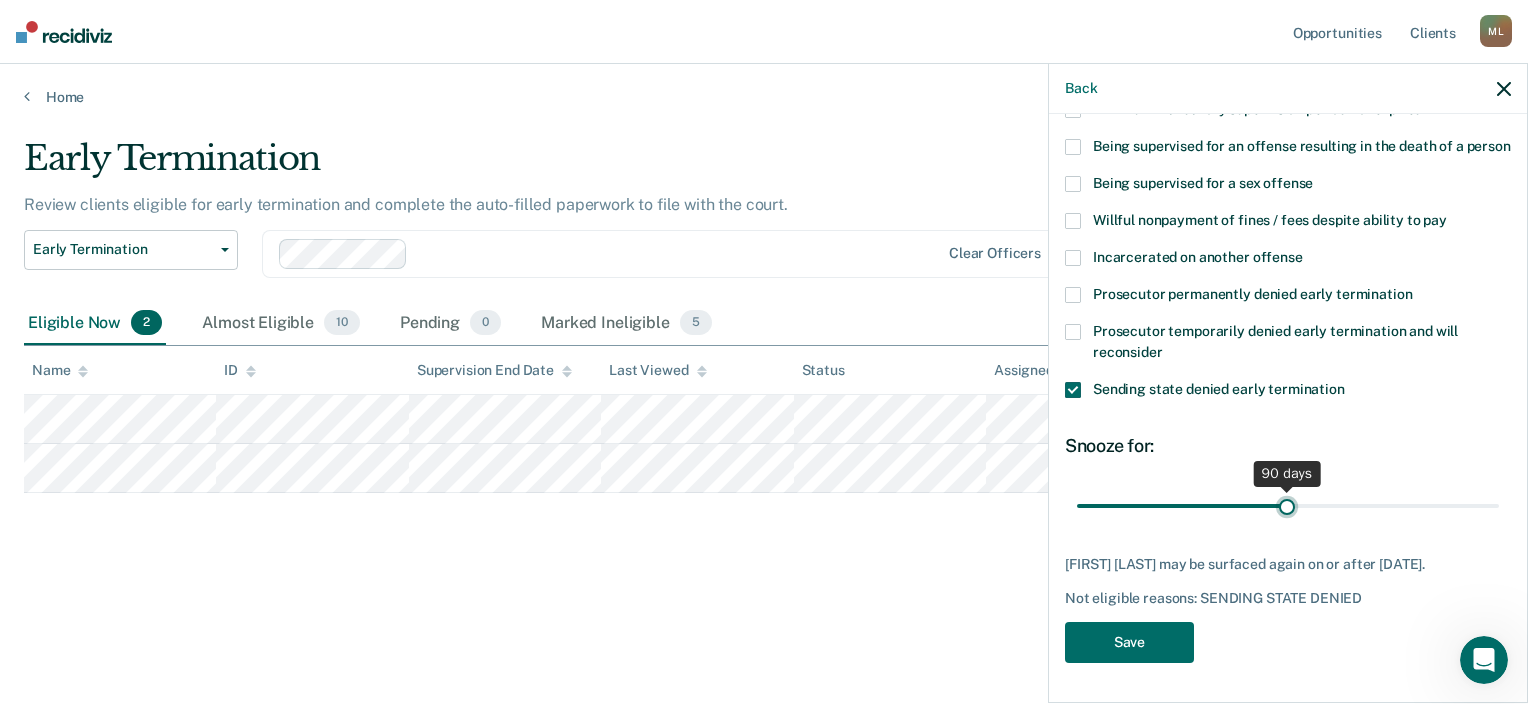type on "90" 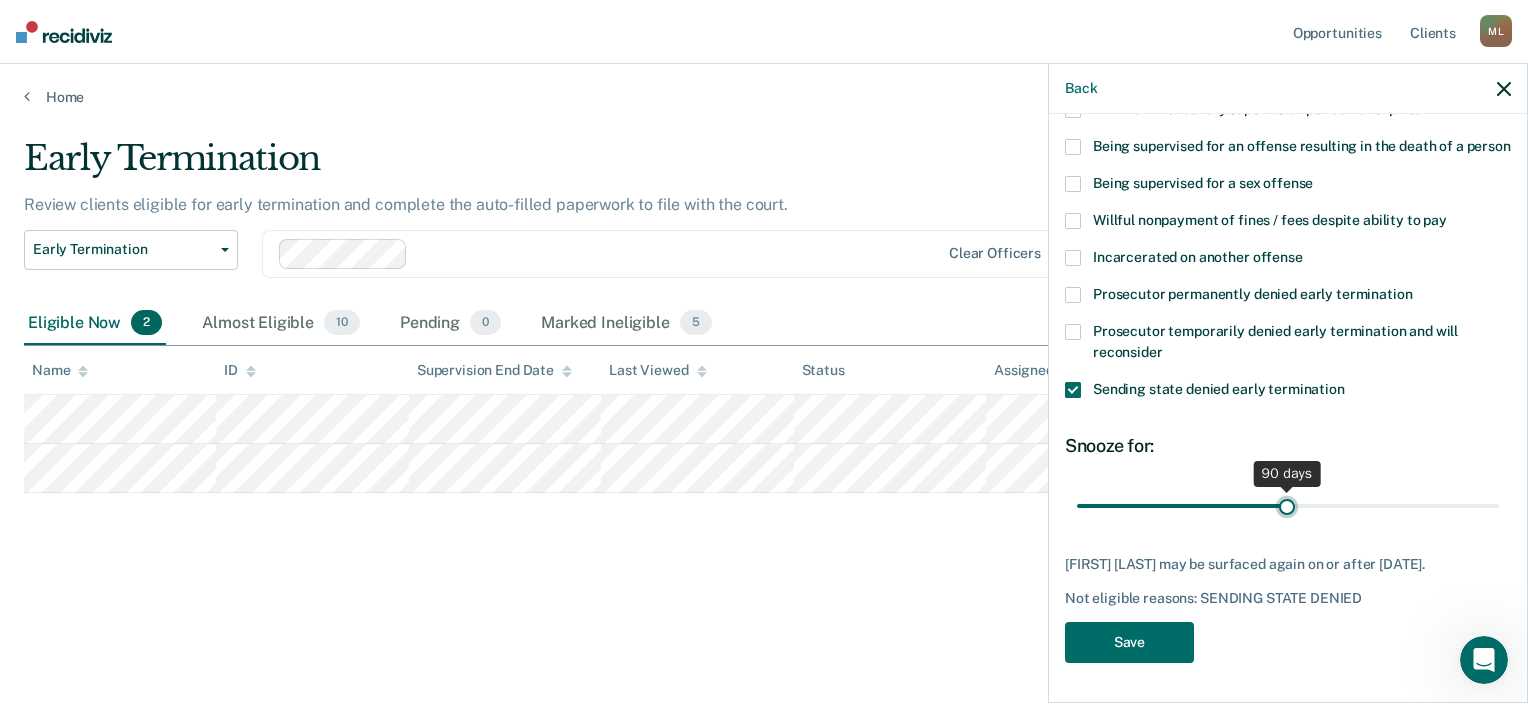 click at bounding box center [1288, 506] 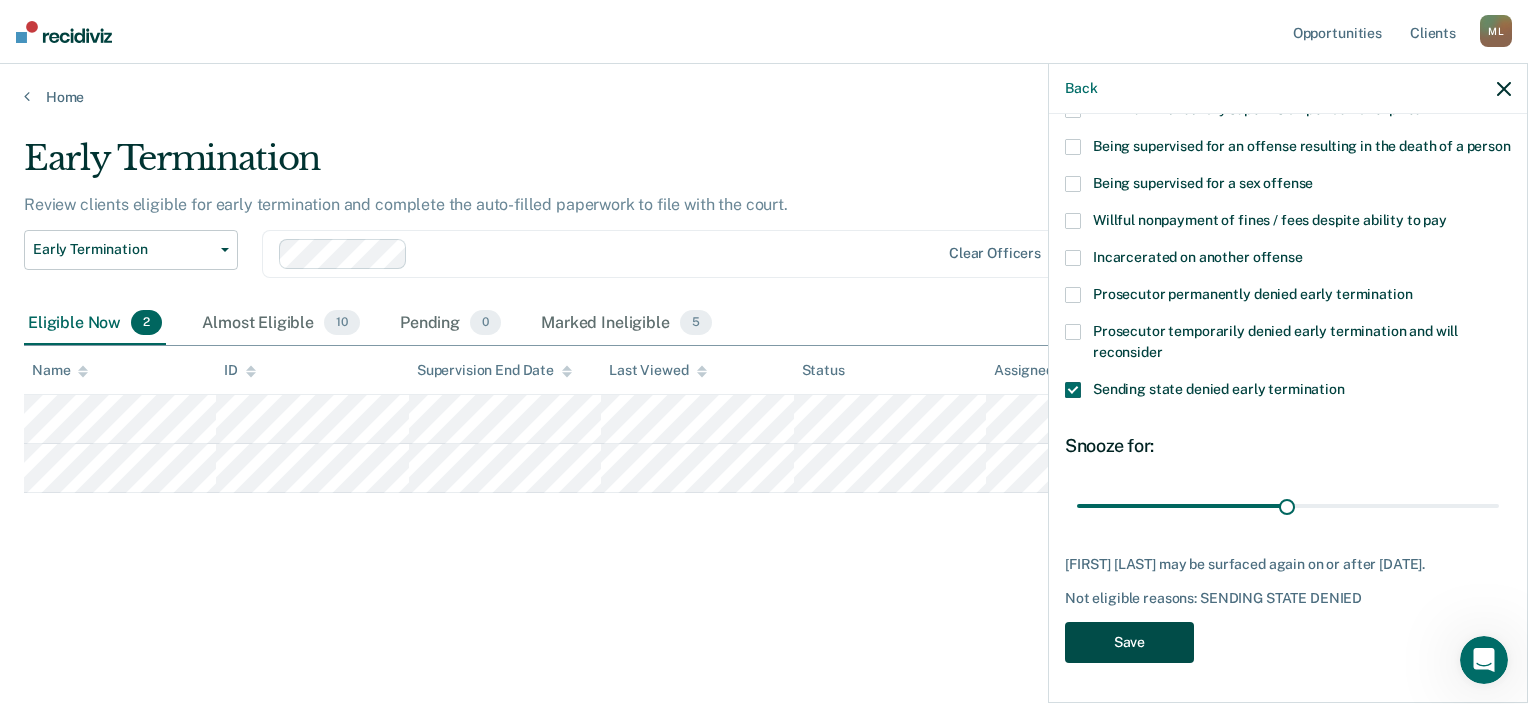 click on "Save" at bounding box center [1129, 642] 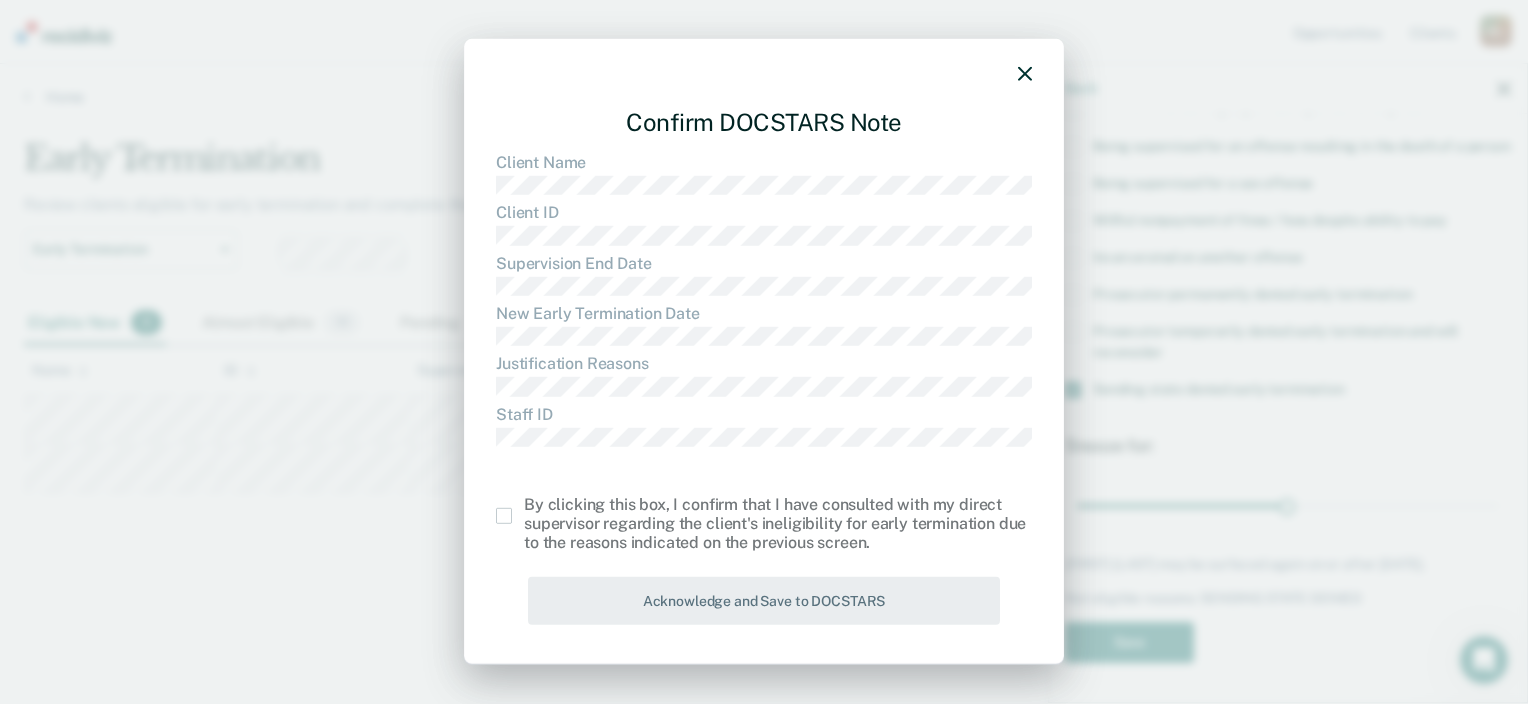 click at bounding box center [504, 516] 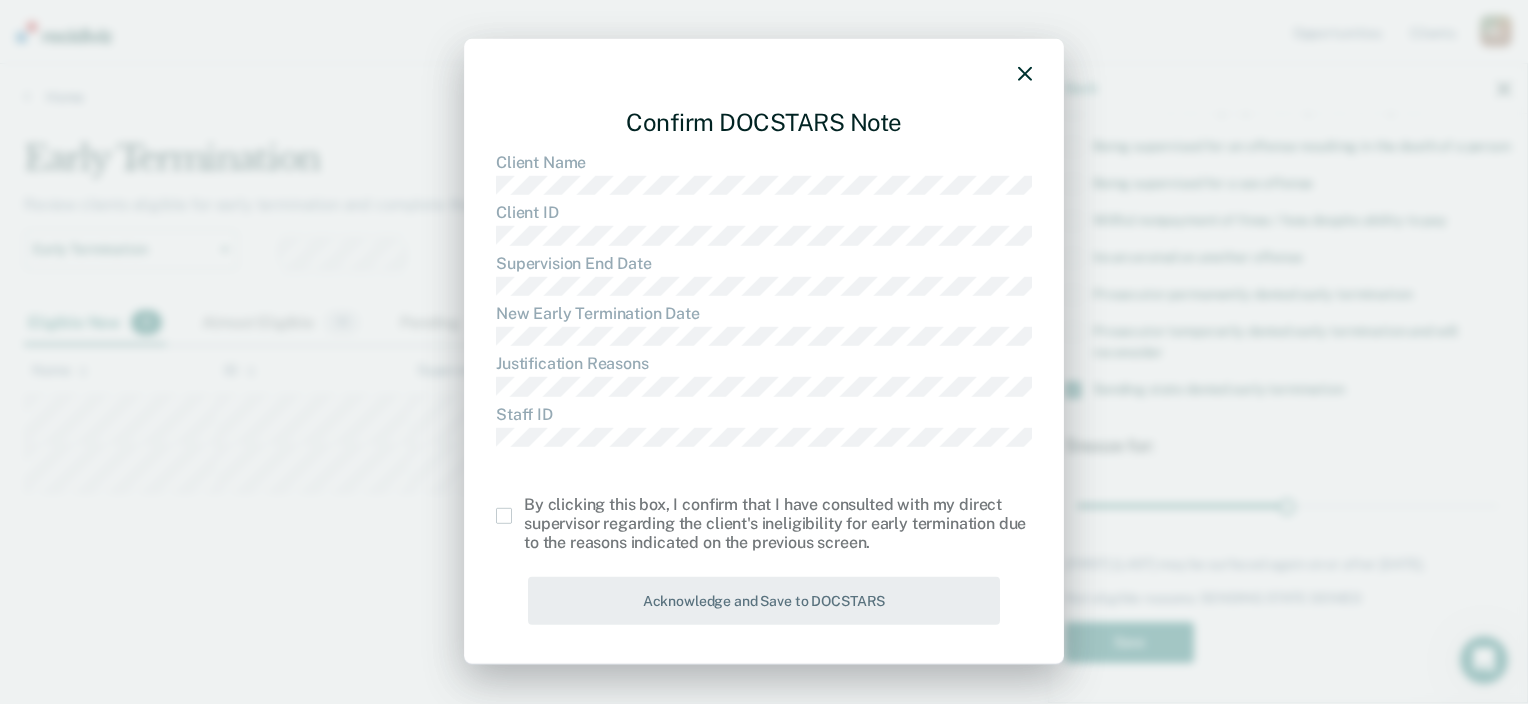 click at bounding box center (524, 508) 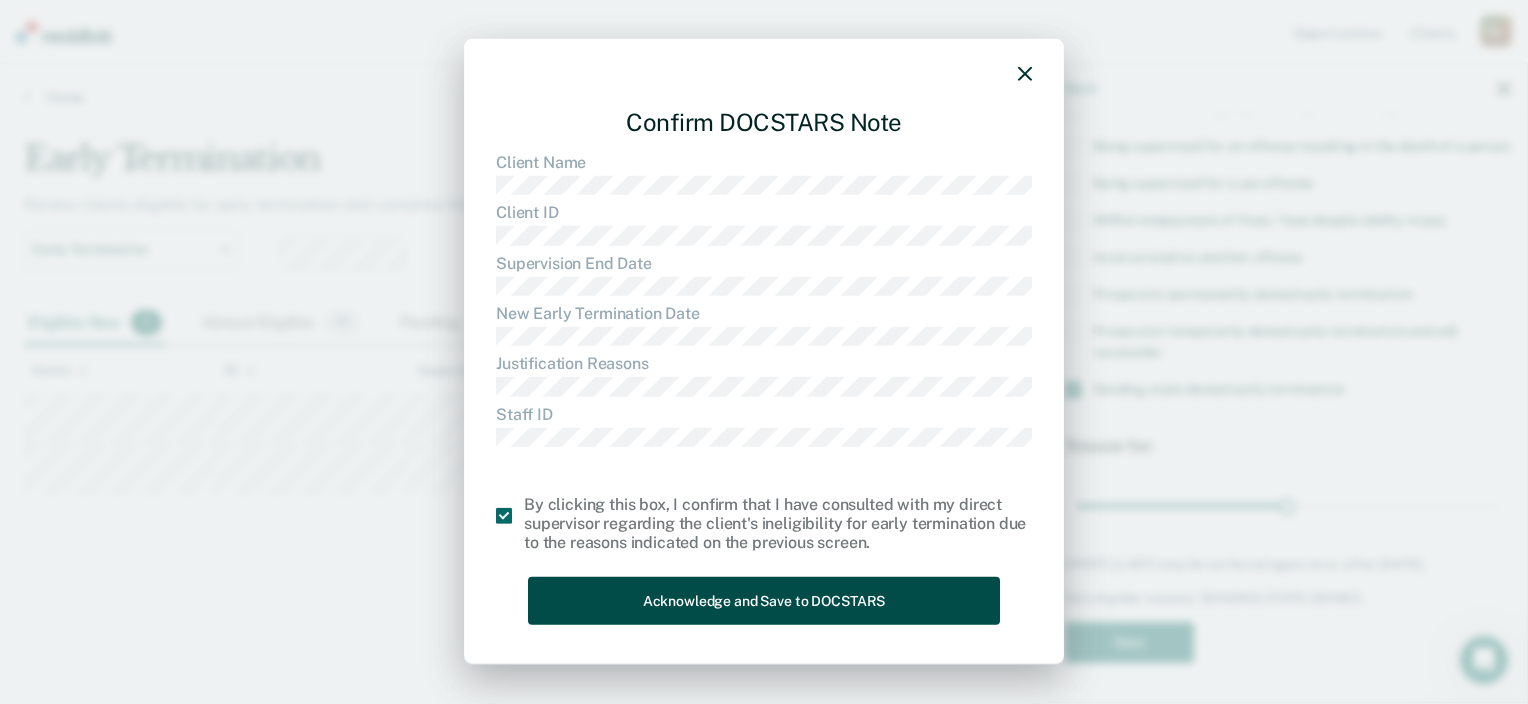 click on "Acknowledge and Save to DOCSTARS" at bounding box center (764, 600) 